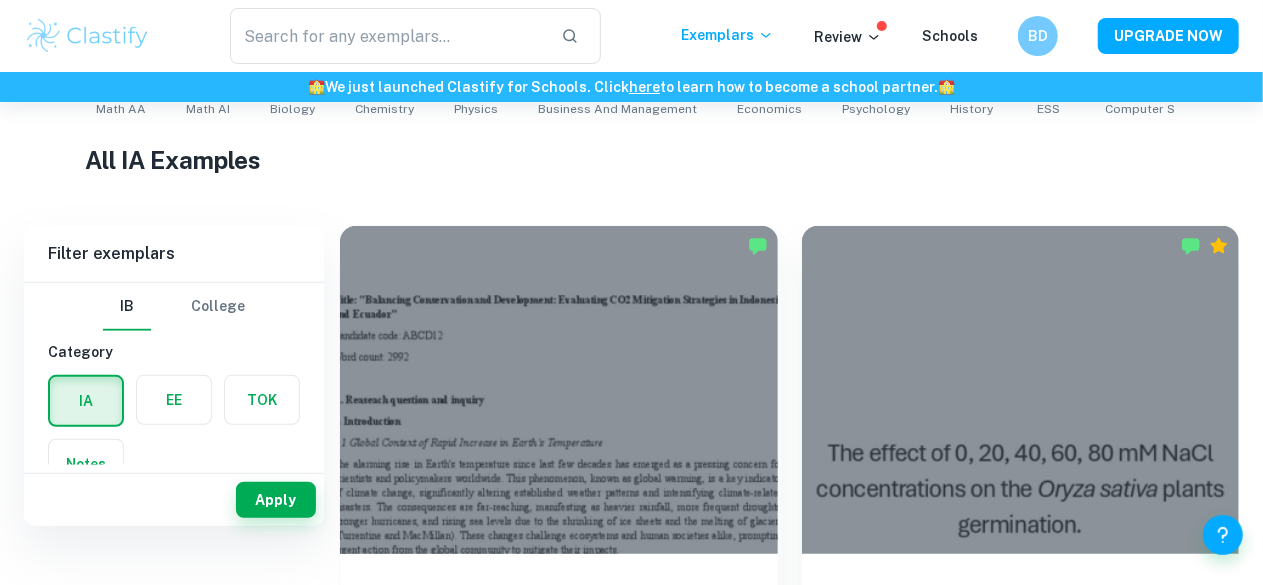 scroll, scrollTop: 330, scrollLeft: 0, axis: vertical 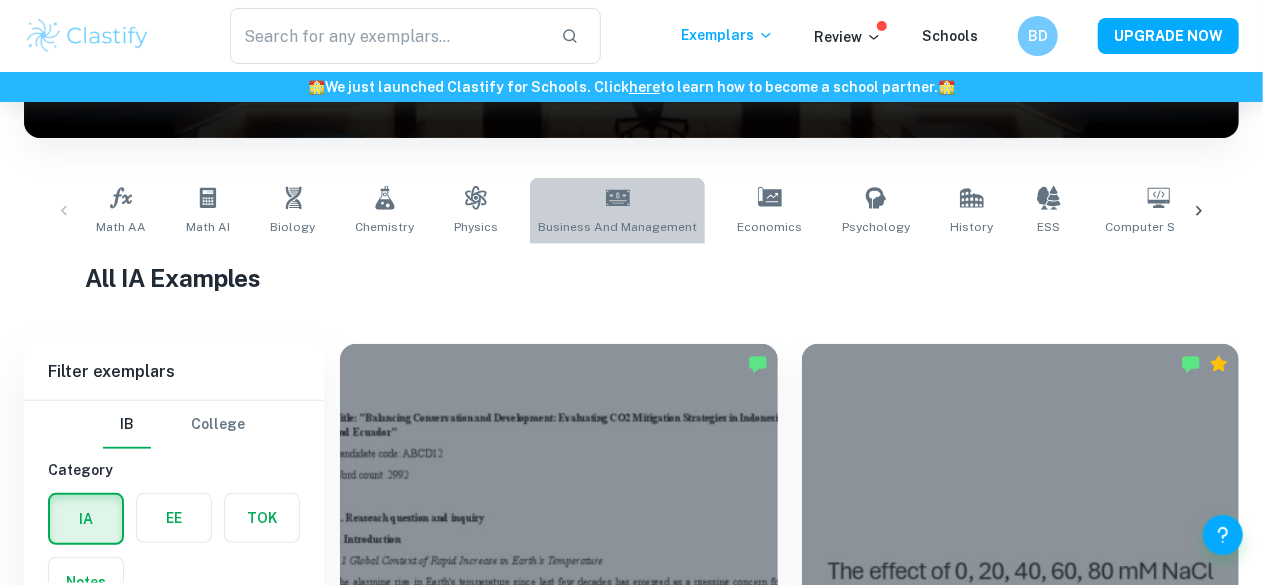 click on "Business and Management" at bounding box center (617, 227) 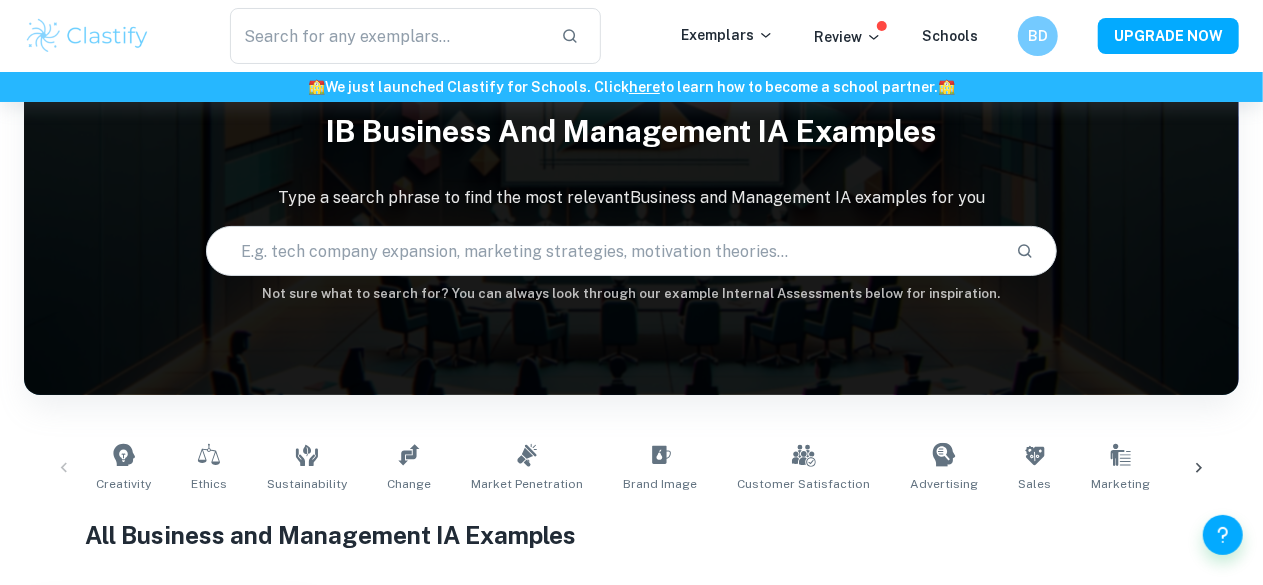 scroll, scrollTop: 8, scrollLeft: 0, axis: vertical 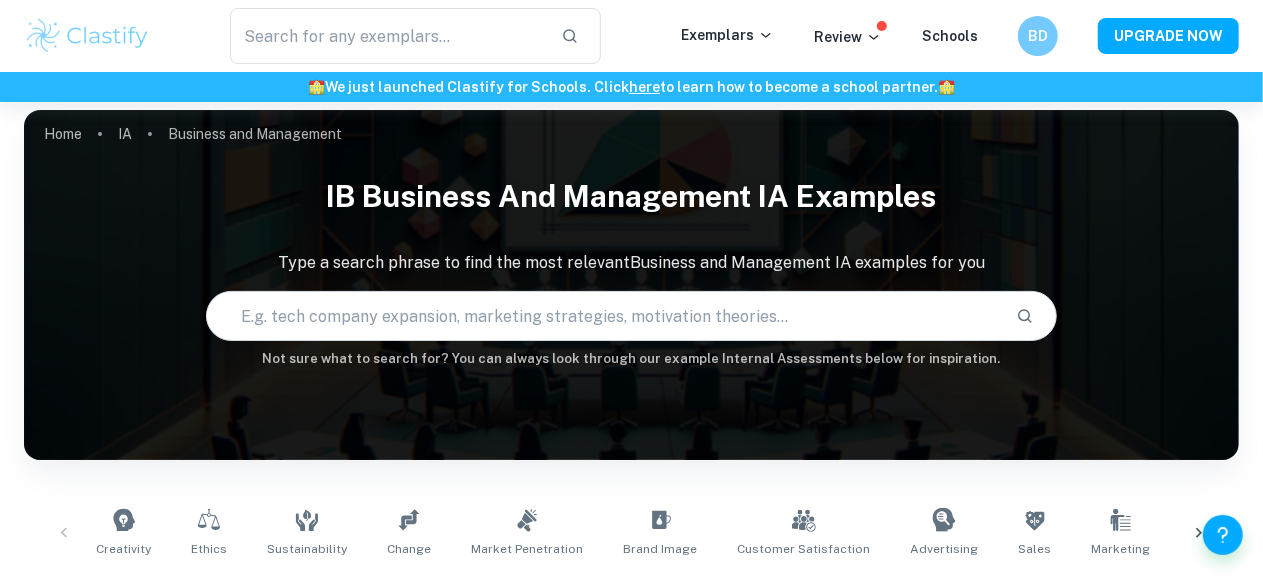 click at bounding box center [603, 316] 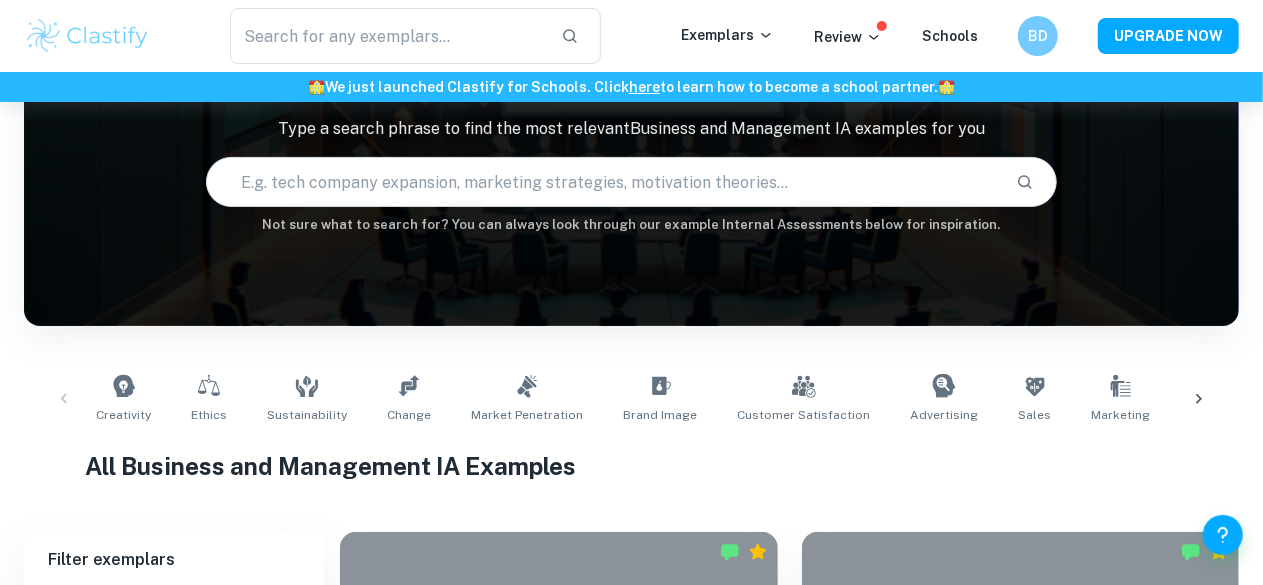 scroll, scrollTop: 141, scrollLeft: 0, axis: vertical 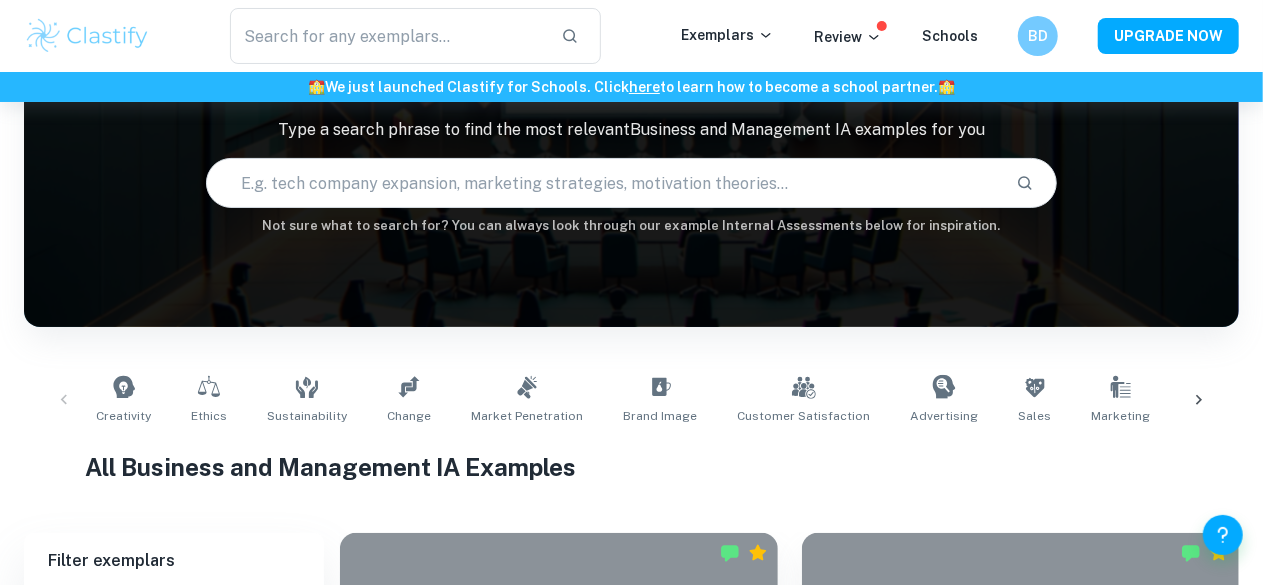 click at bounding box center (603, 183) 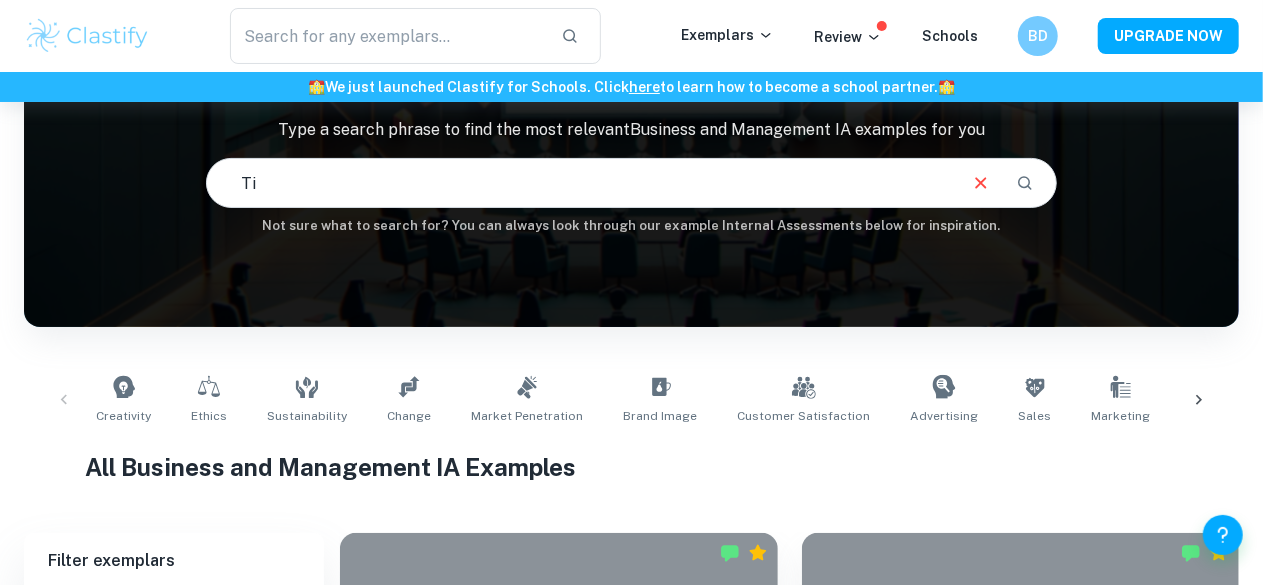 type on "T" 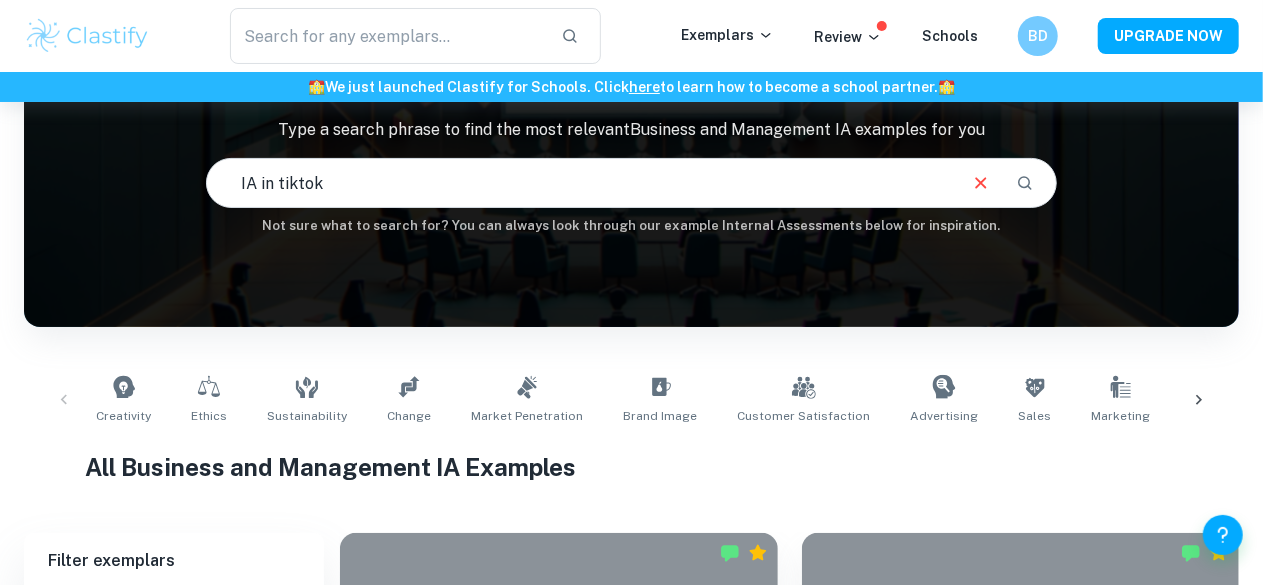 type on "IA in tiktok" 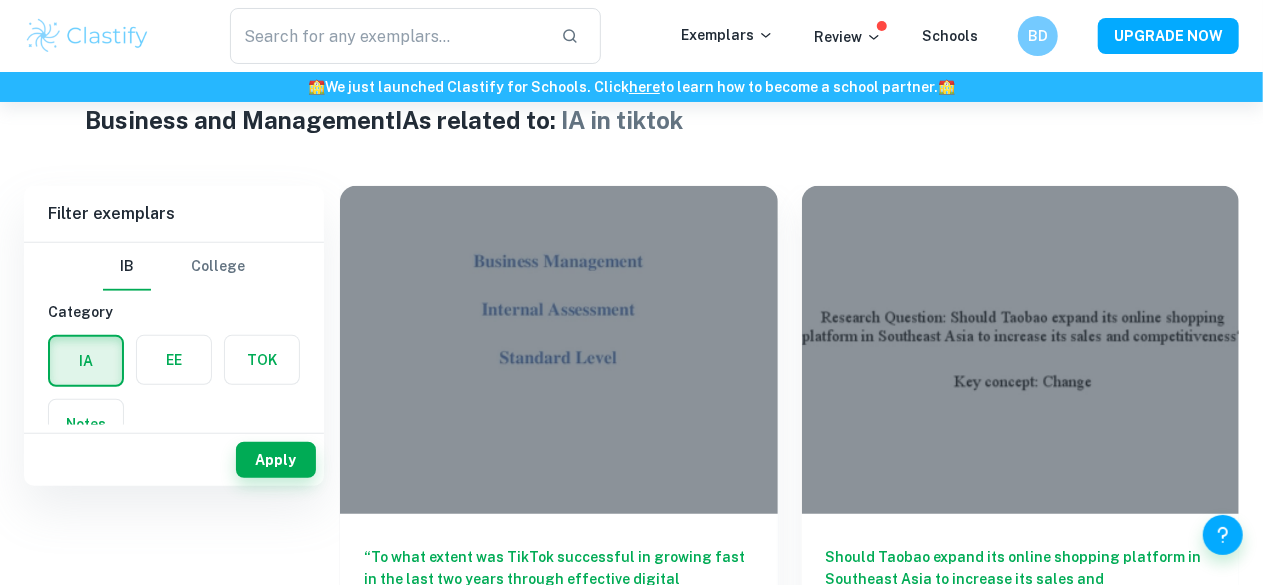 scroll, scrollTop: 514, scrollLeft: 0, axis: vertical 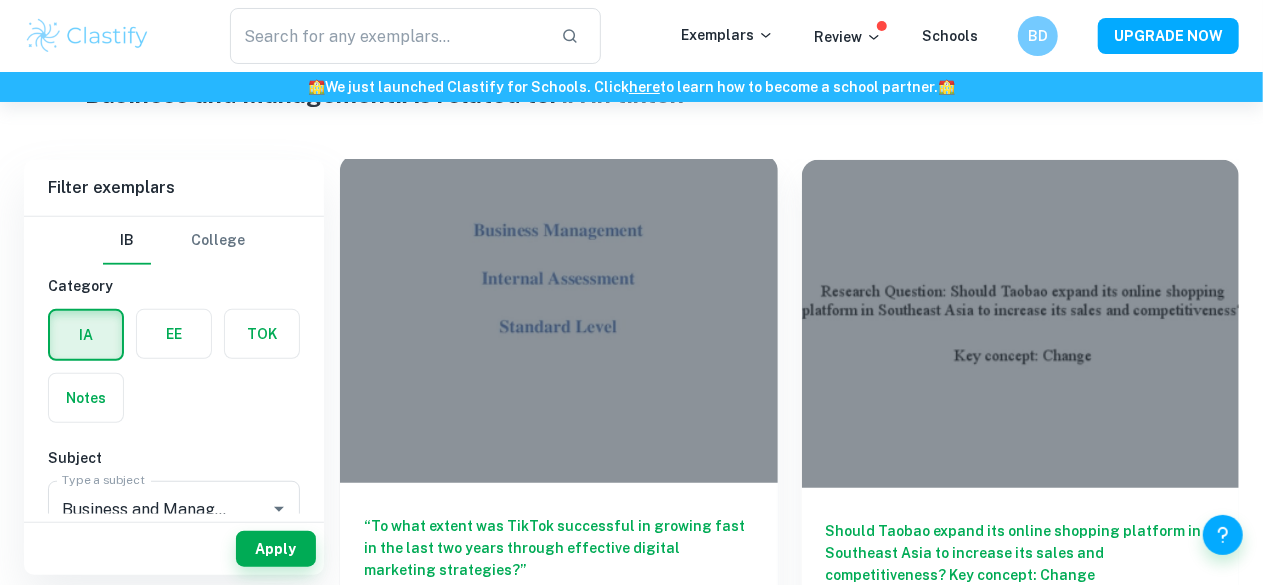 click on "“To what extent was TikTok successful in growing fast in the last two years through effective digital marketing strategies?”" at bounding box center (559, 548) 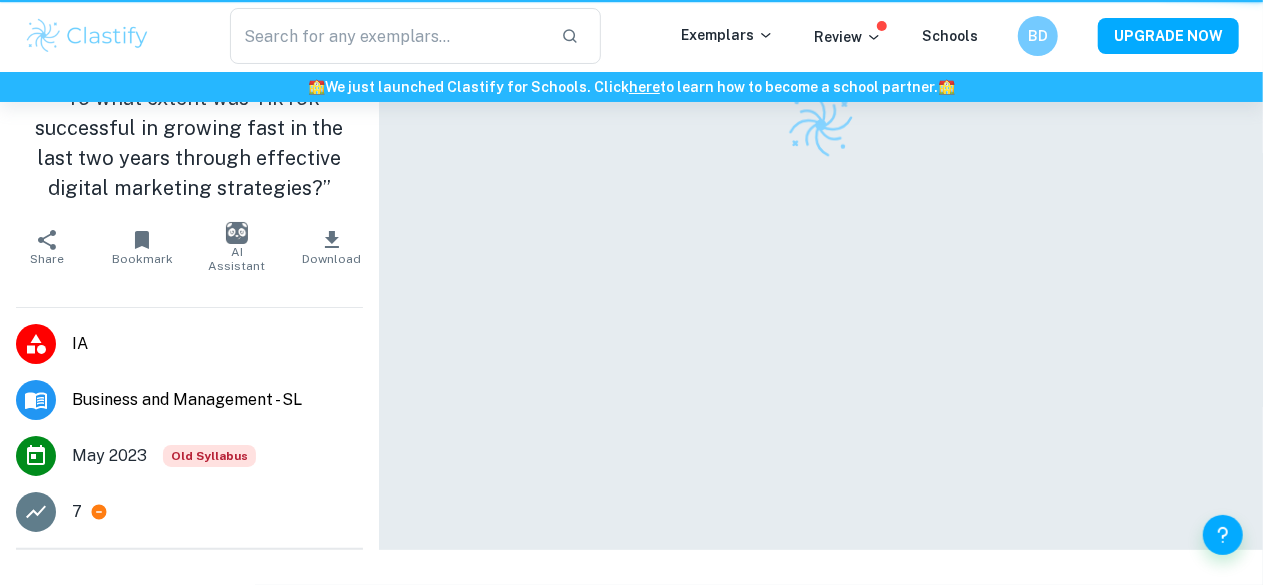 scroll, scrollTop: 0, scrollLeft: 0, axis: both 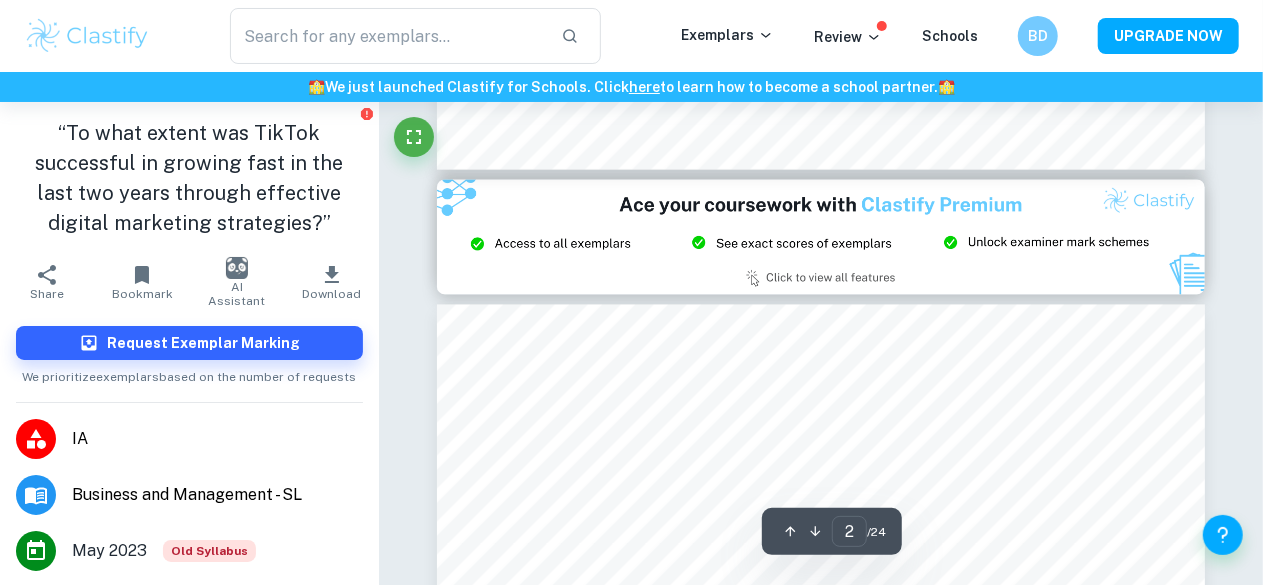 type on "3" 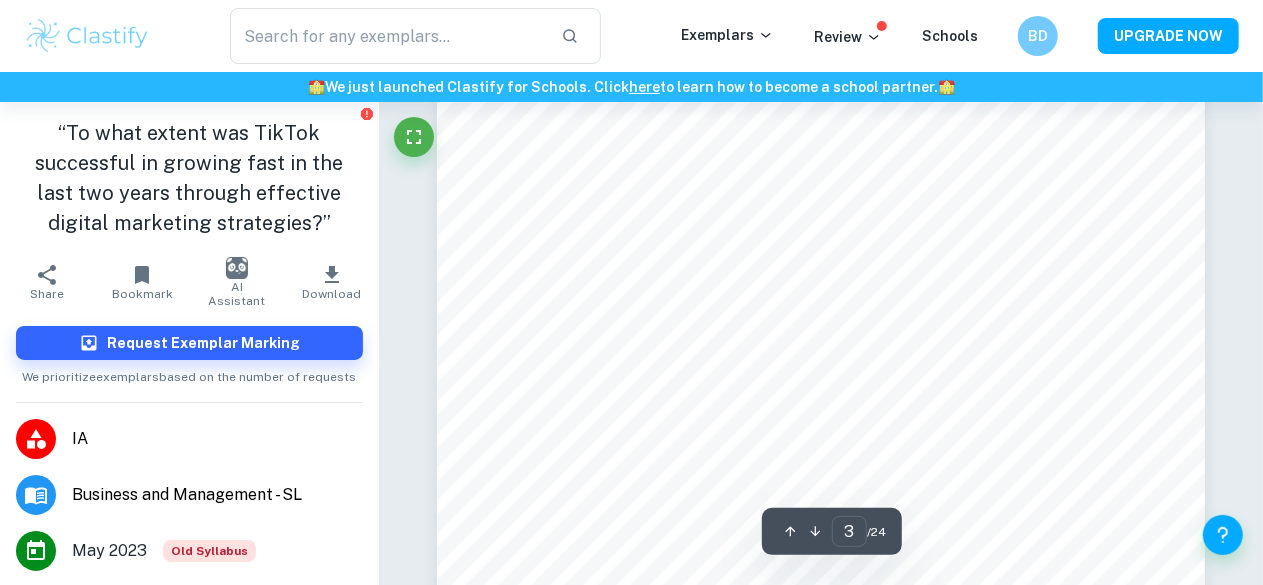 scroll, scrollTop: 2386, scrollLeft: 0, axis: vertical 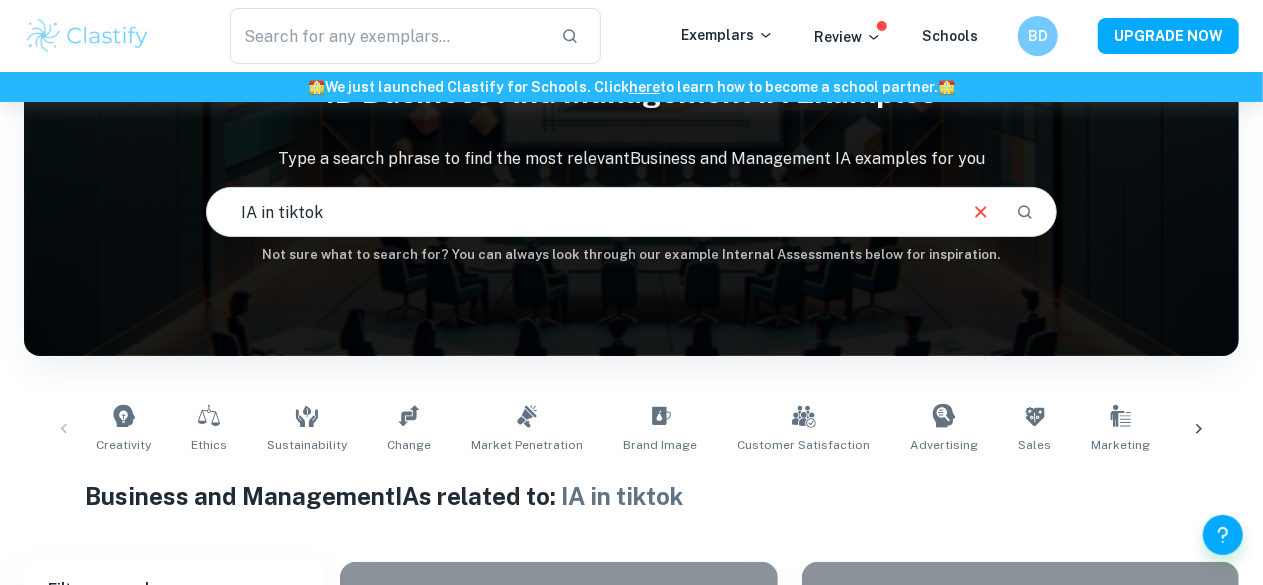 click on "IA in tiktok" at bounding box center [580, 212] 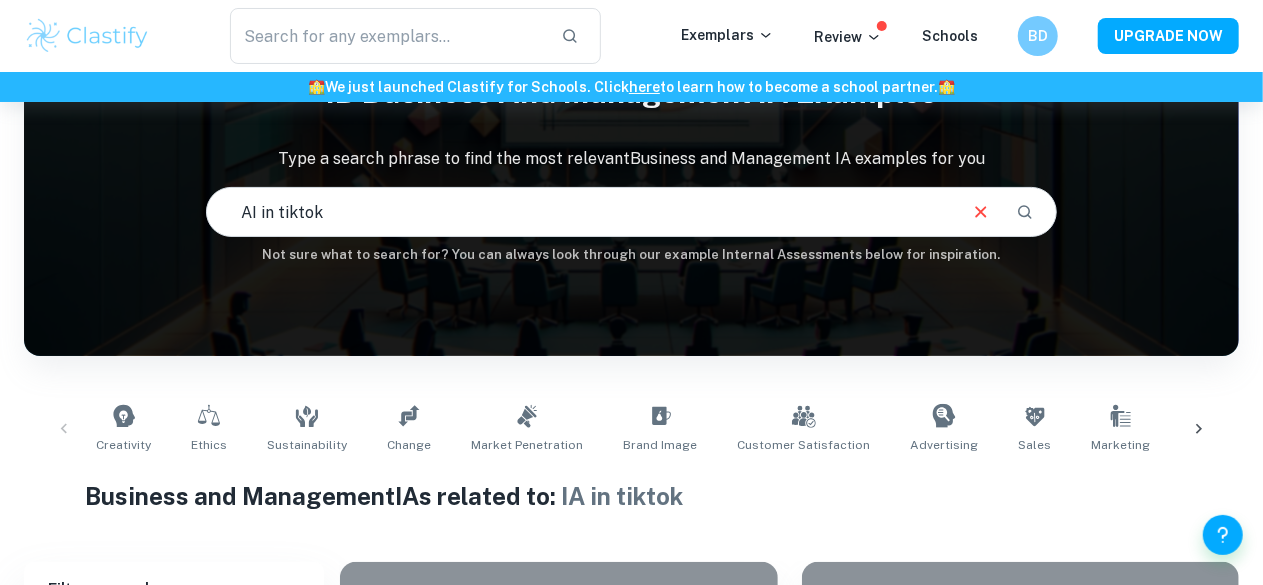 type on "AI in tiktok" 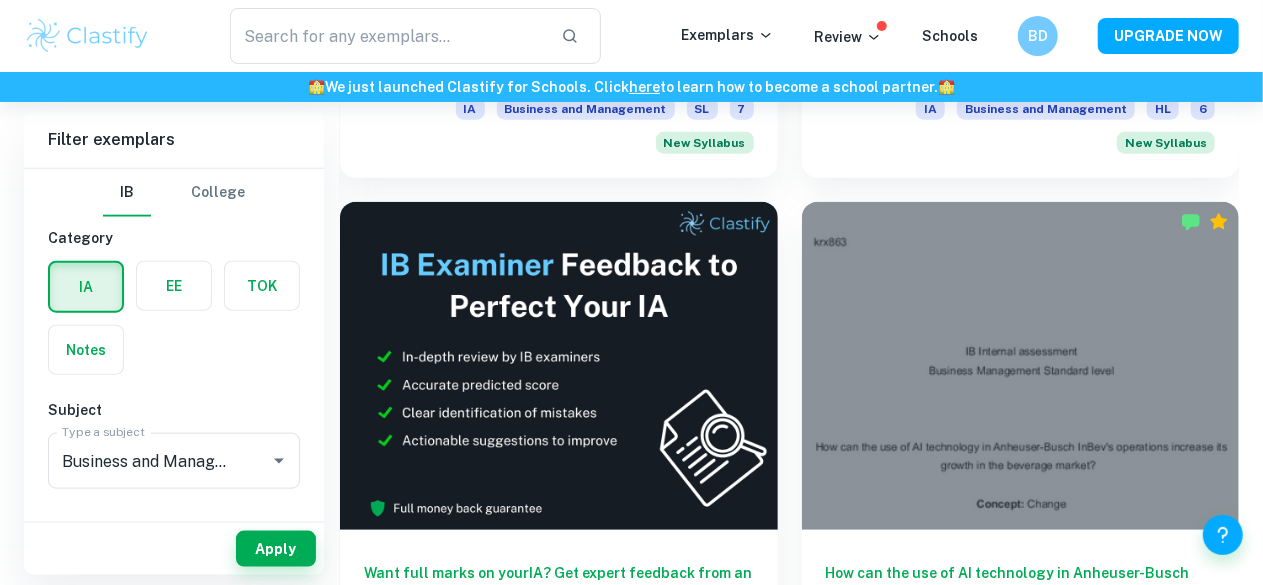 scroll, scrollTop: 982, scrollLeft: 0, axis: vertical 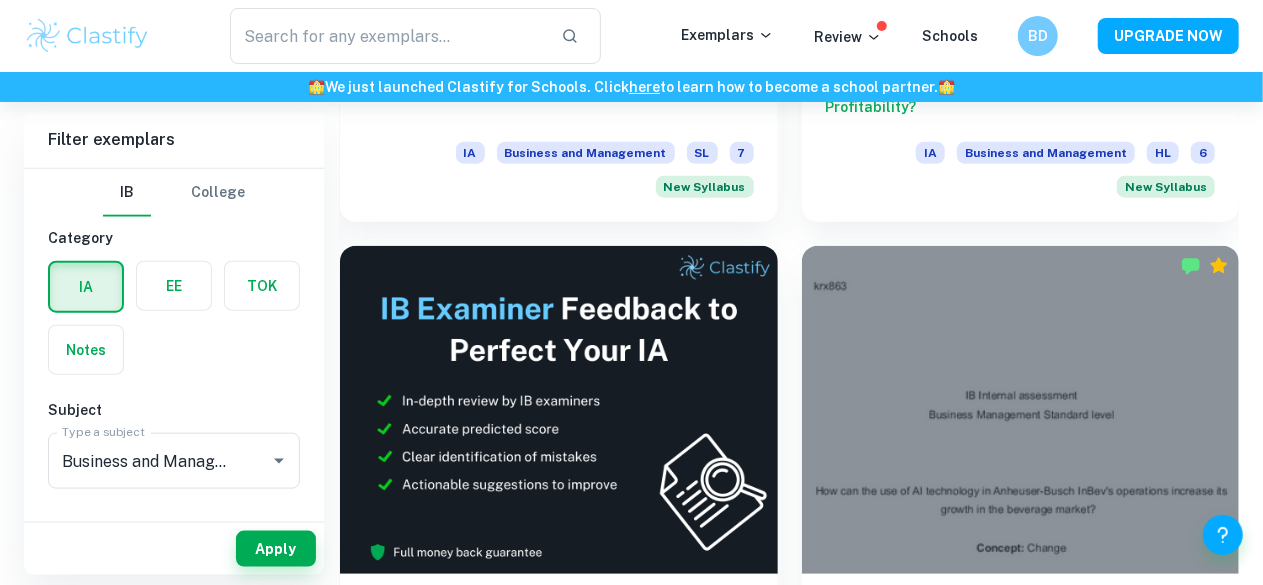 click on "“To what extent was TikTok successful in growing fast in the last two years through effective digital marketing strategies?”" at bounding box center (1021, 1188) 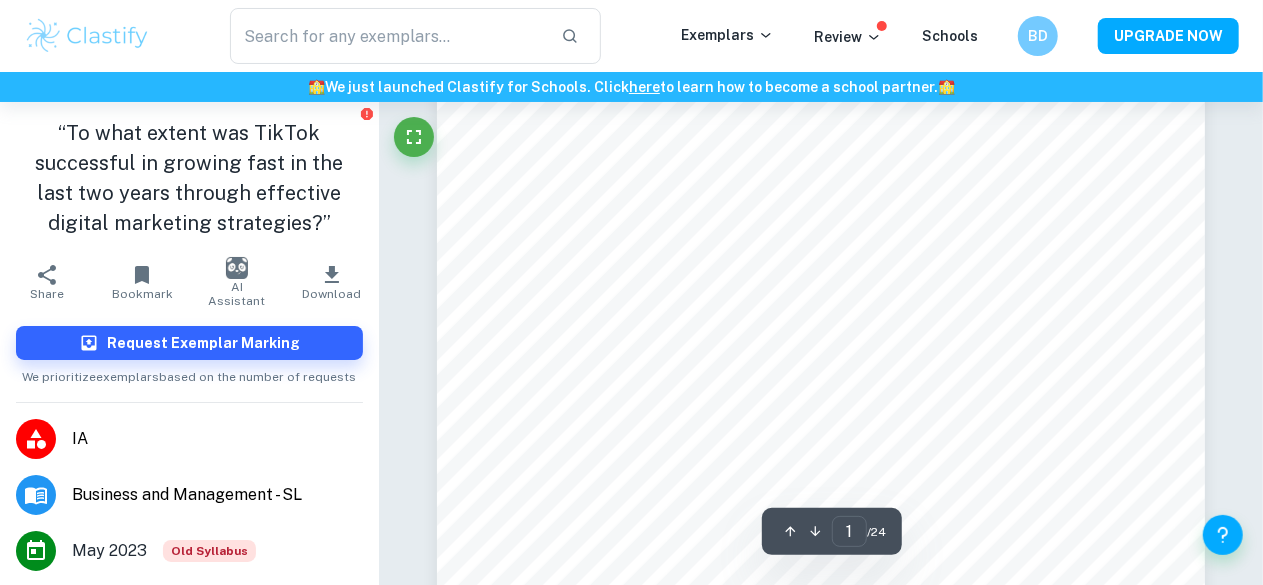 scroll, scrollTop: 207, scrollLeft: 0, axis: vertical 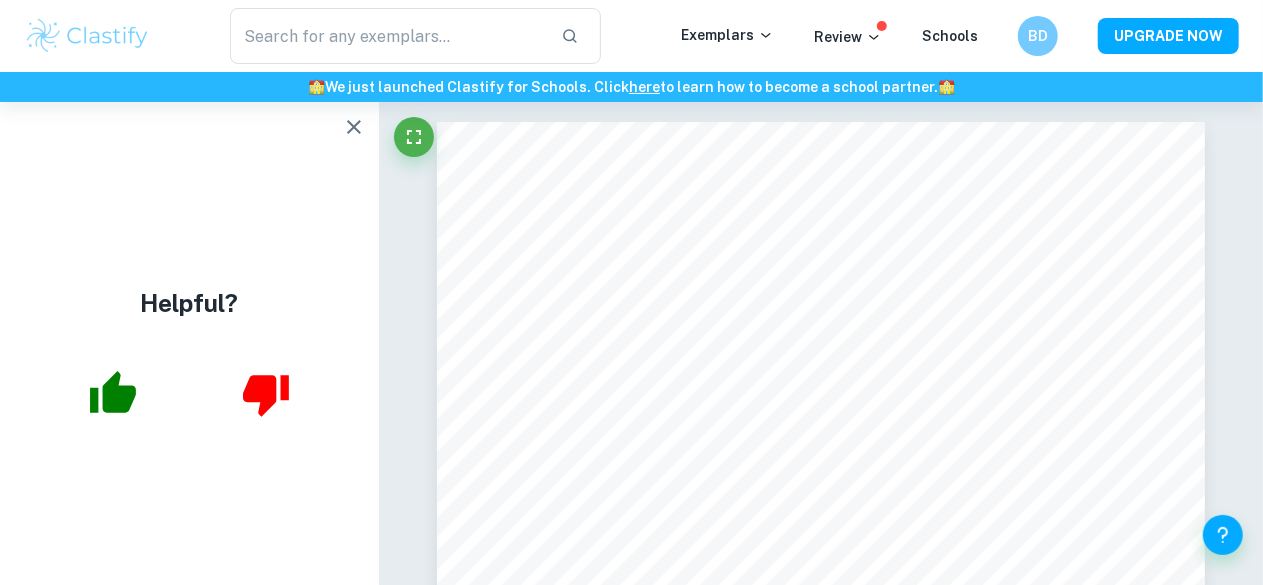 click 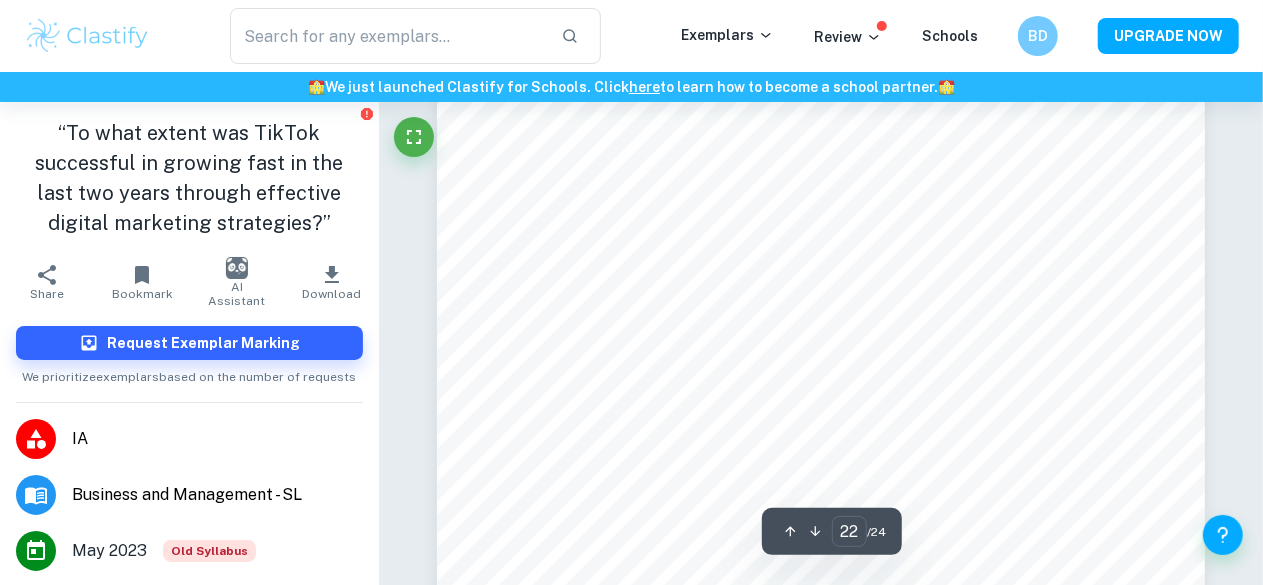 scroll, scrollTop: 21891, scrollLeft: 0, axis: vertical 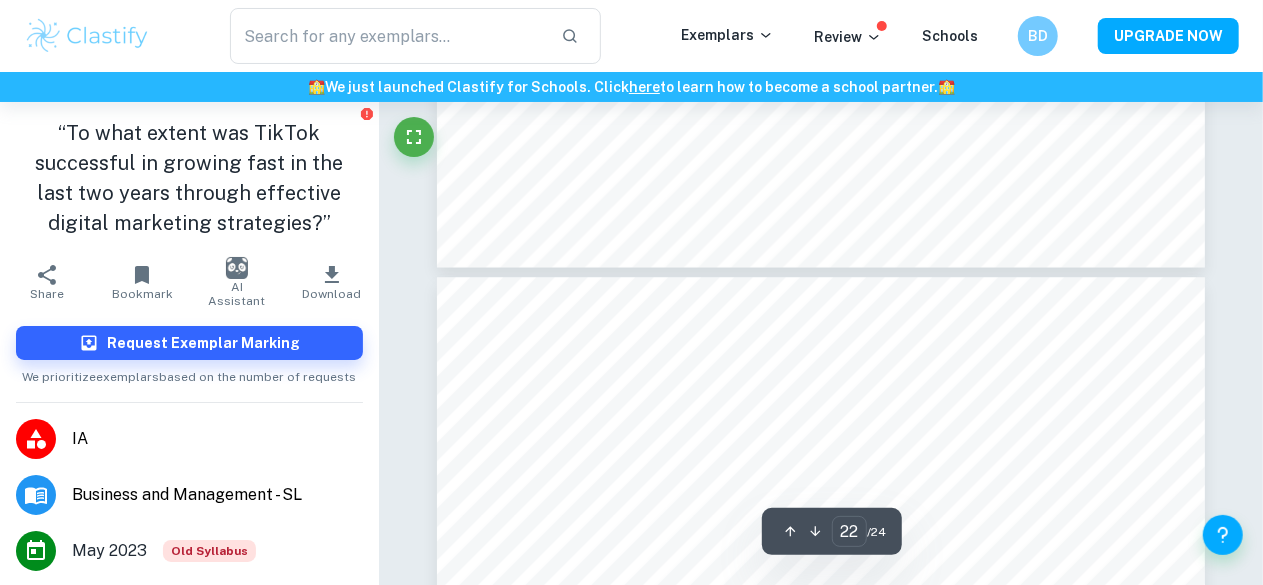 type on "21" 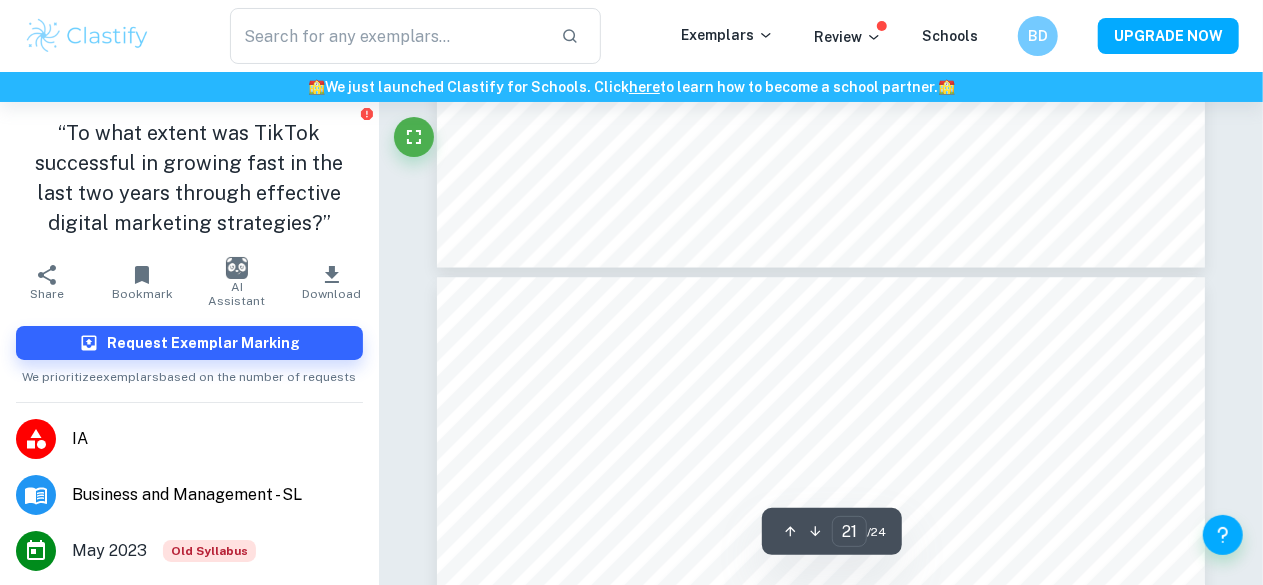 scroll, scrollTop: 21370, scrollLeft: 0, axis: vertical 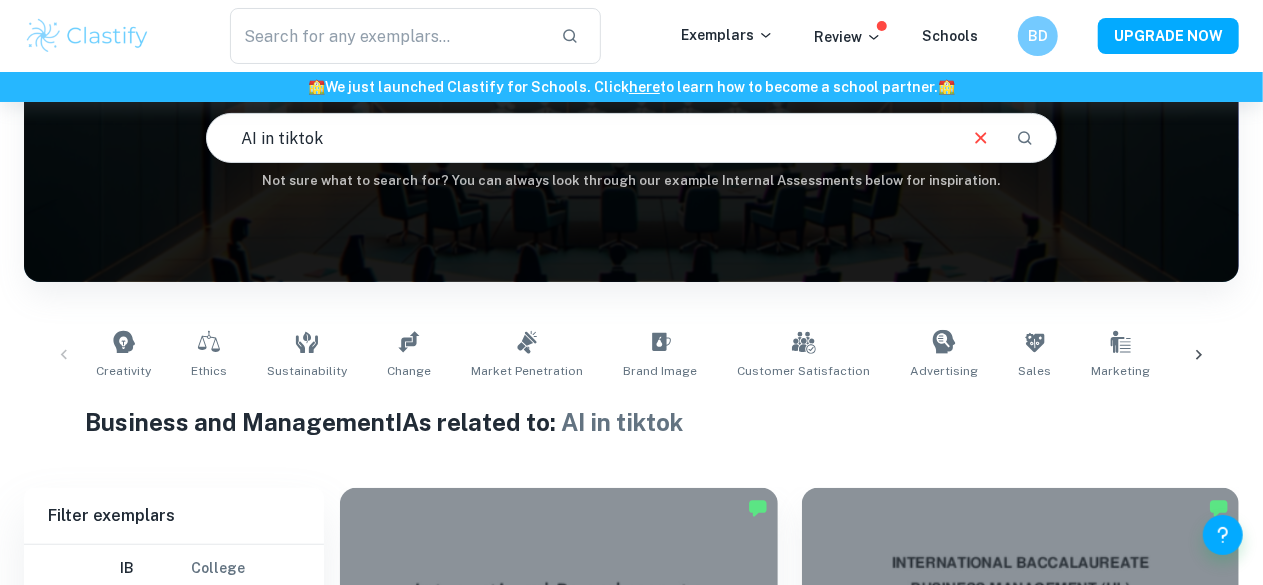 click on "AI in tiktok" at bounding box center (580, 138) 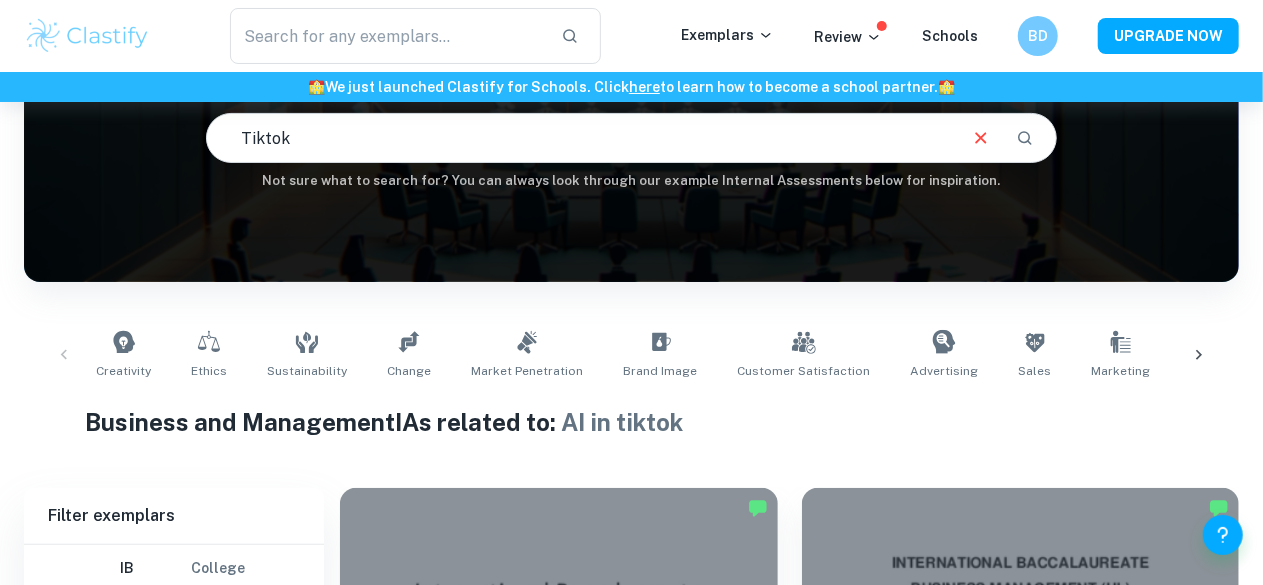 type on "Tiktok" 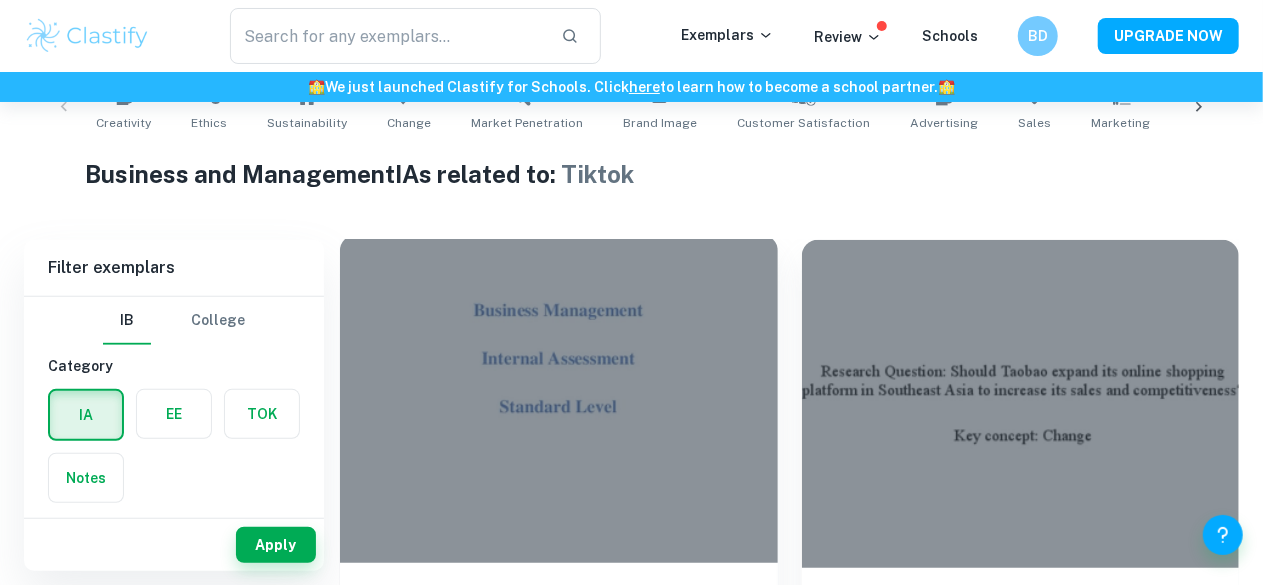 scroll, scrollTop: 429, scrollLeft: 0, axis: vertical 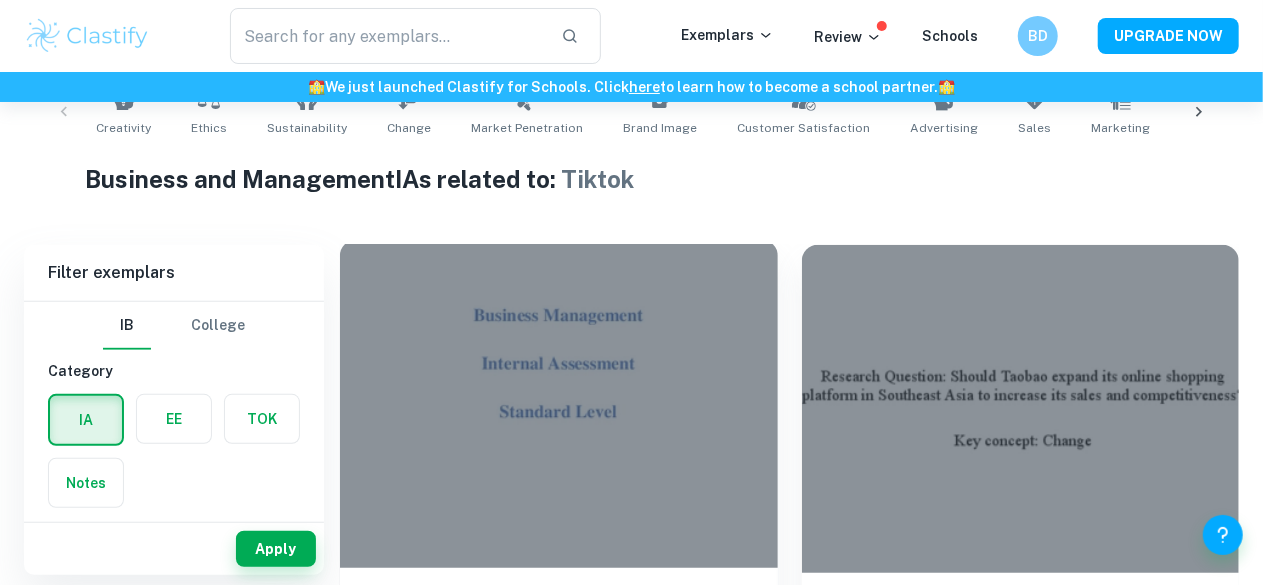 click at bounding box center [559, 404] 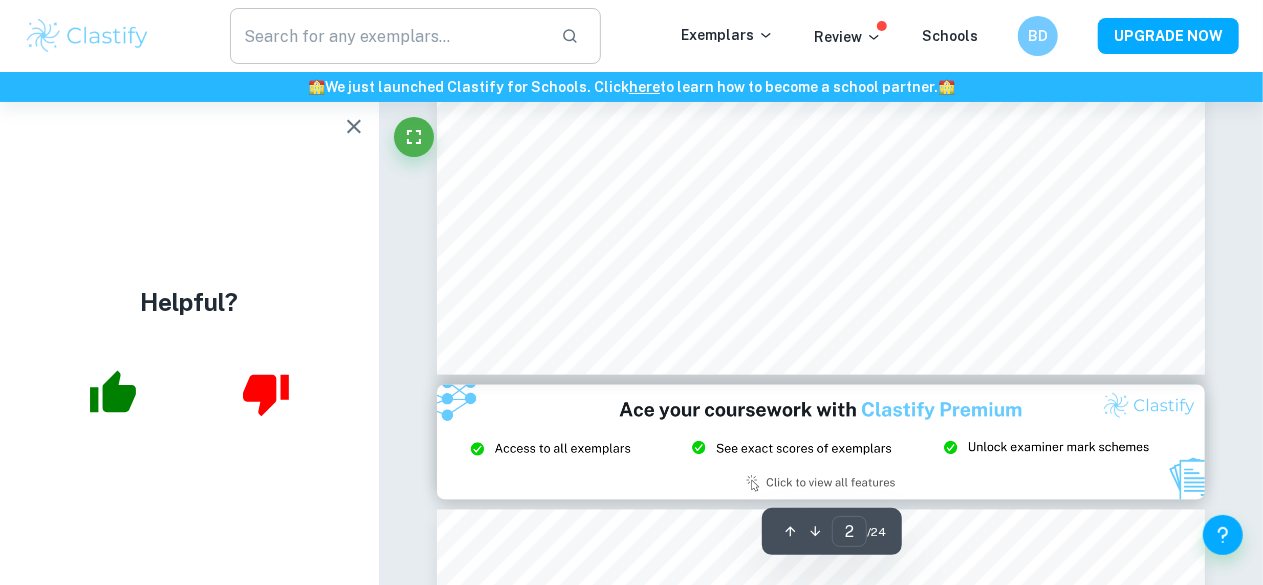 scroll, scrollTop: 1876, scrollLeft: 0, axis: vertical 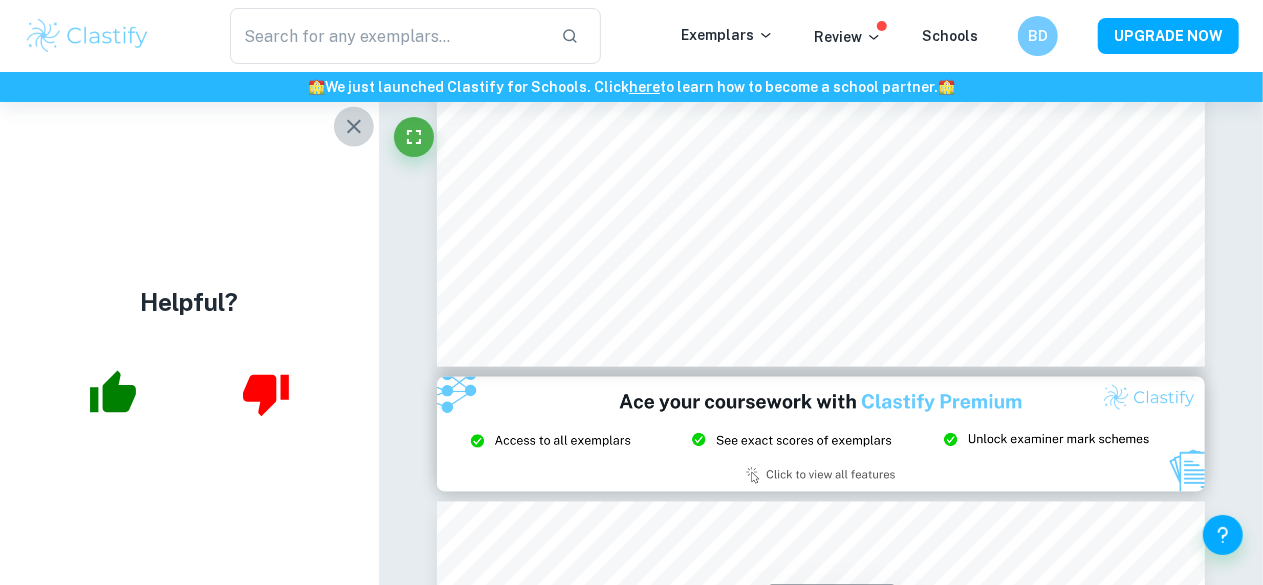 click at bounding box center [354, 127] 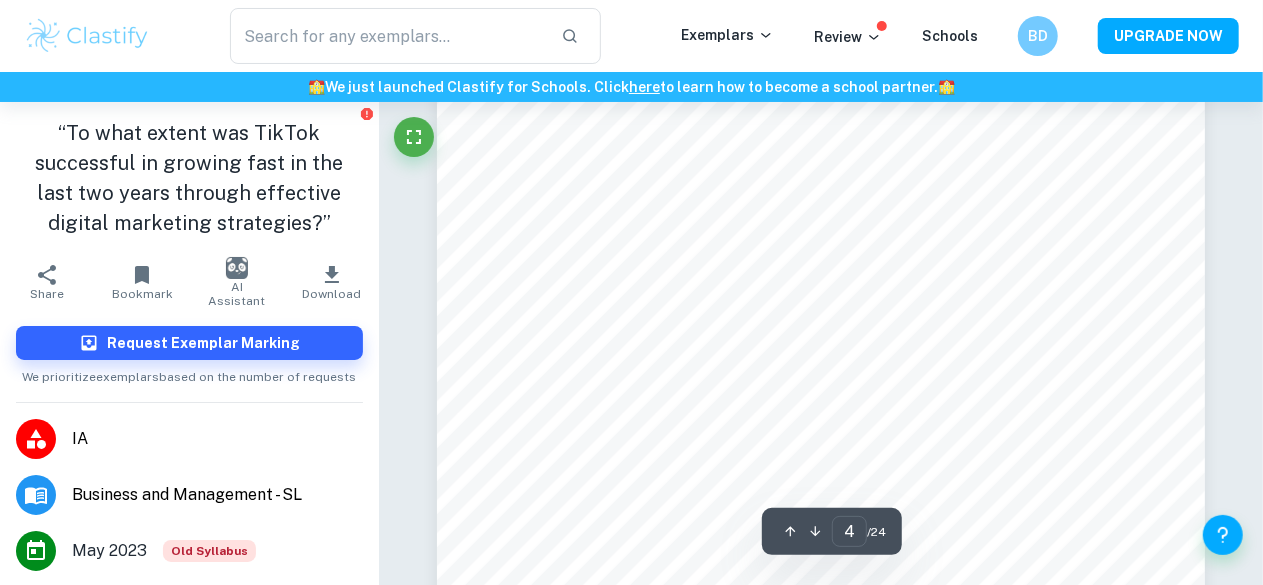 scroll, scrollTop: 3464, scrollLeft: 0, axis: vertical 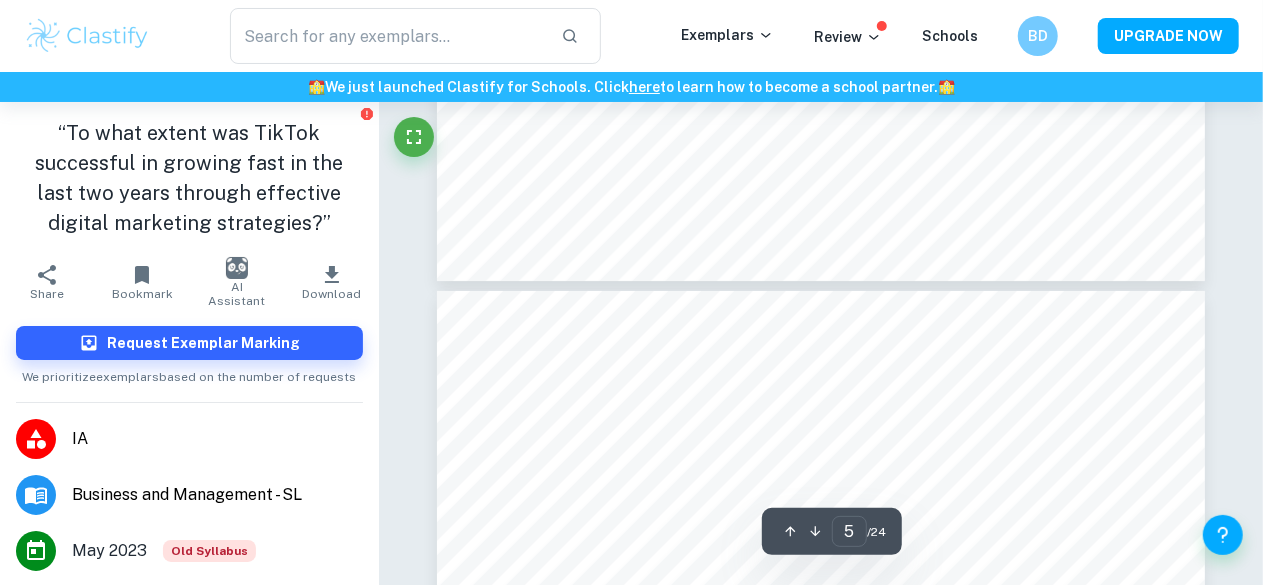 type on "4" 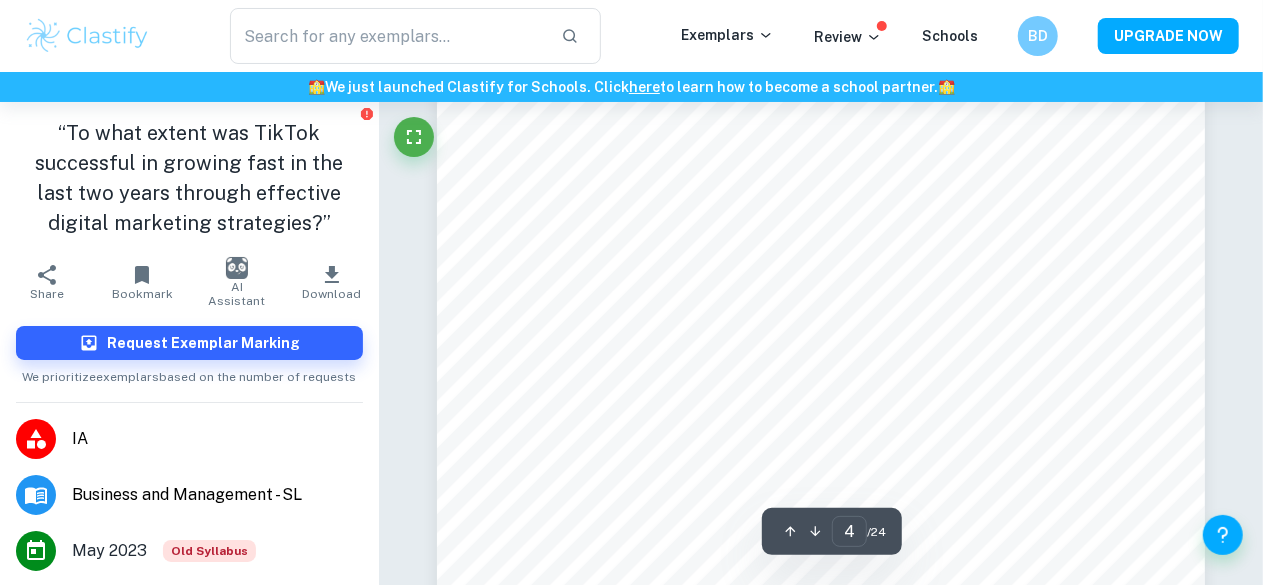 scroll, scrollTop: 3330, scrollLeft: 0, axis: vertical 